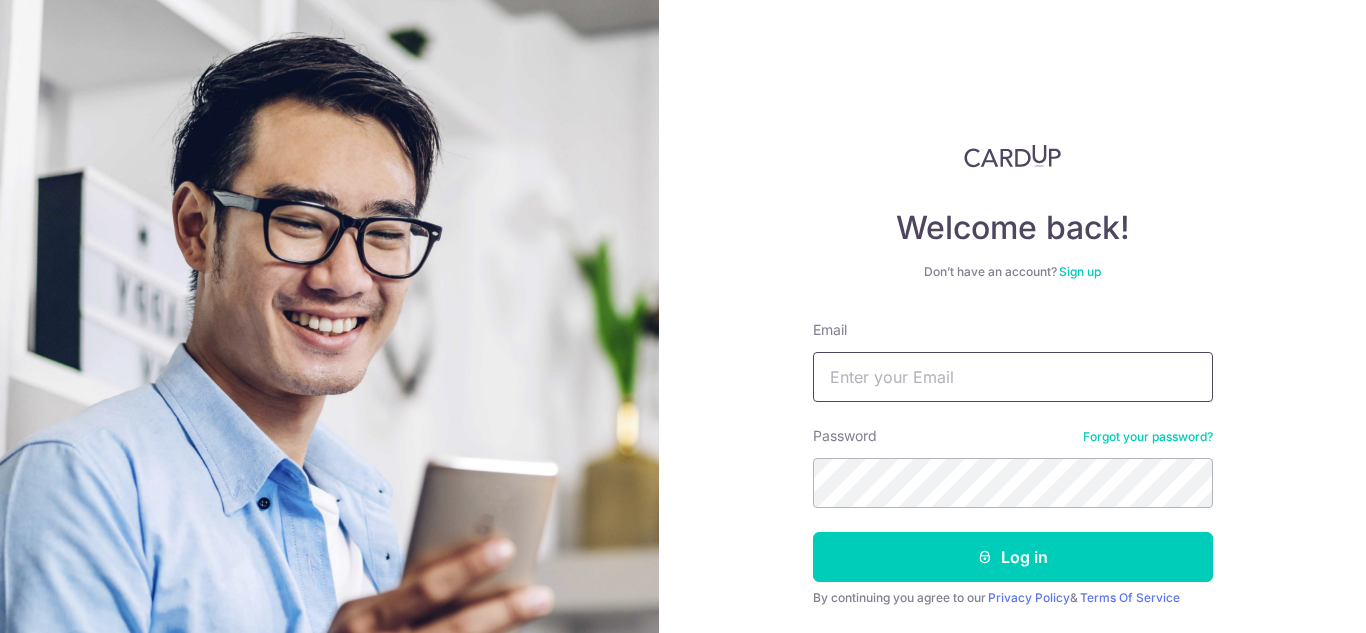 scroll, scrollTop: 0, scrollLeft: 0, axis: both 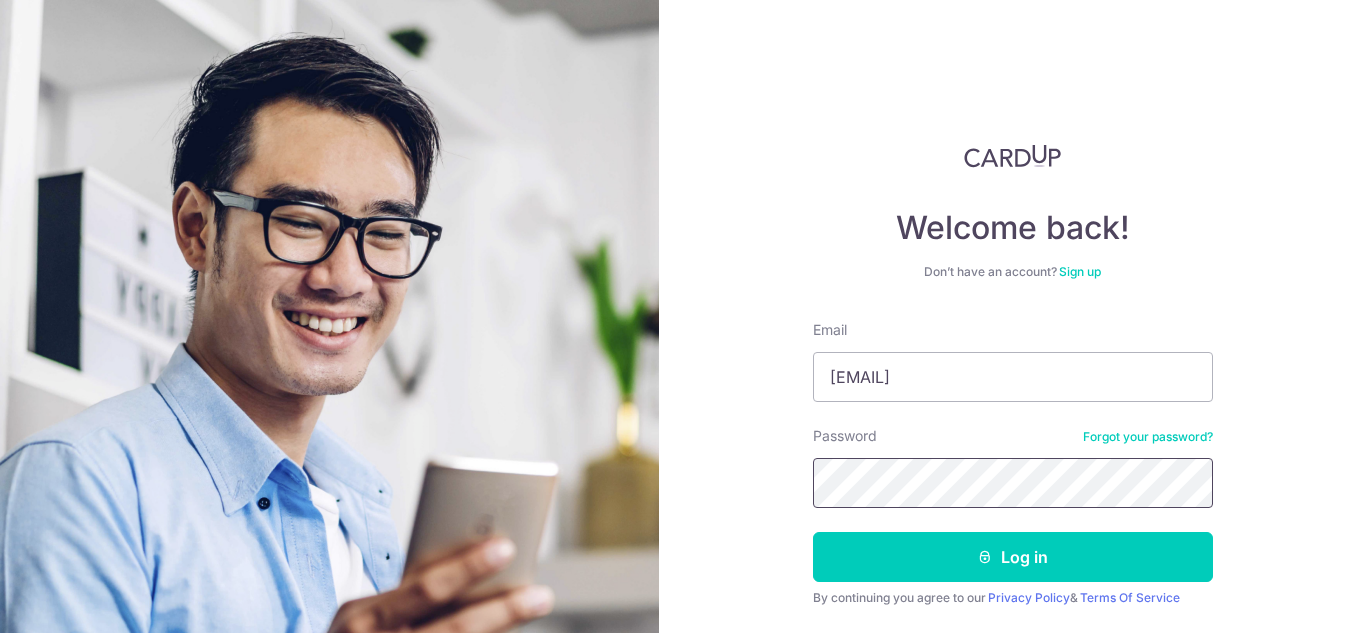 click on "Log in" at bounding box center [1013, 557] 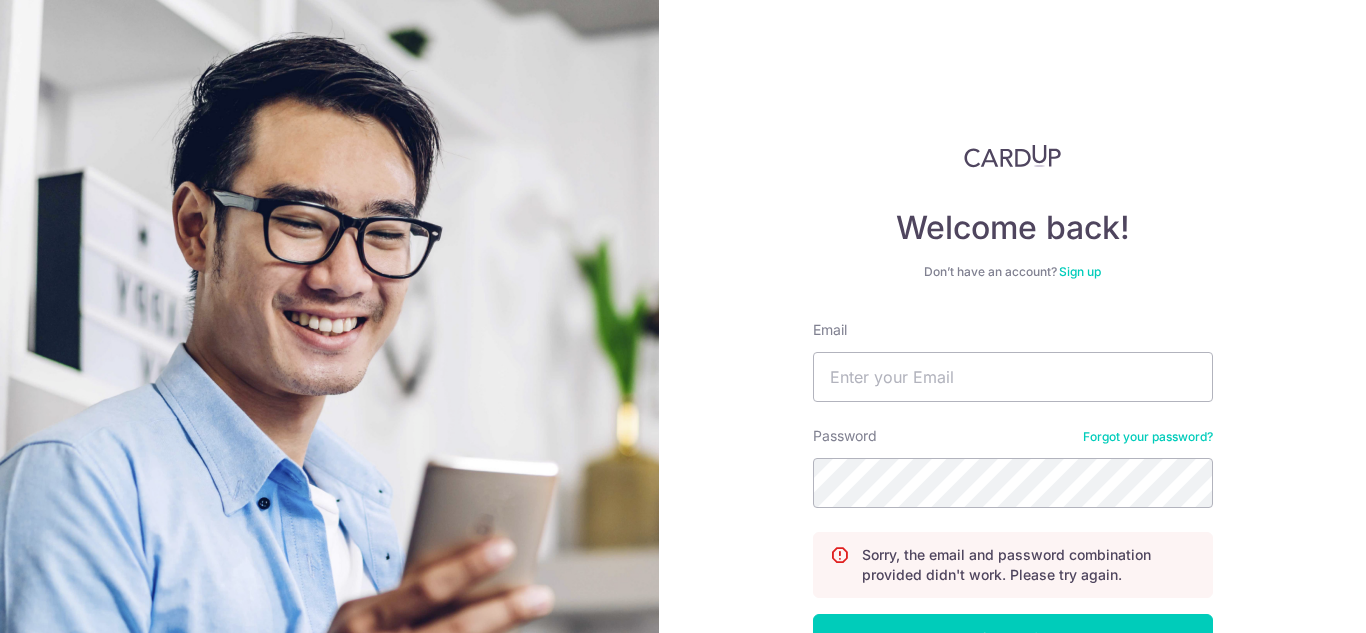 scroll, scrollTop: 0, scrollLeft: 0, axis: both 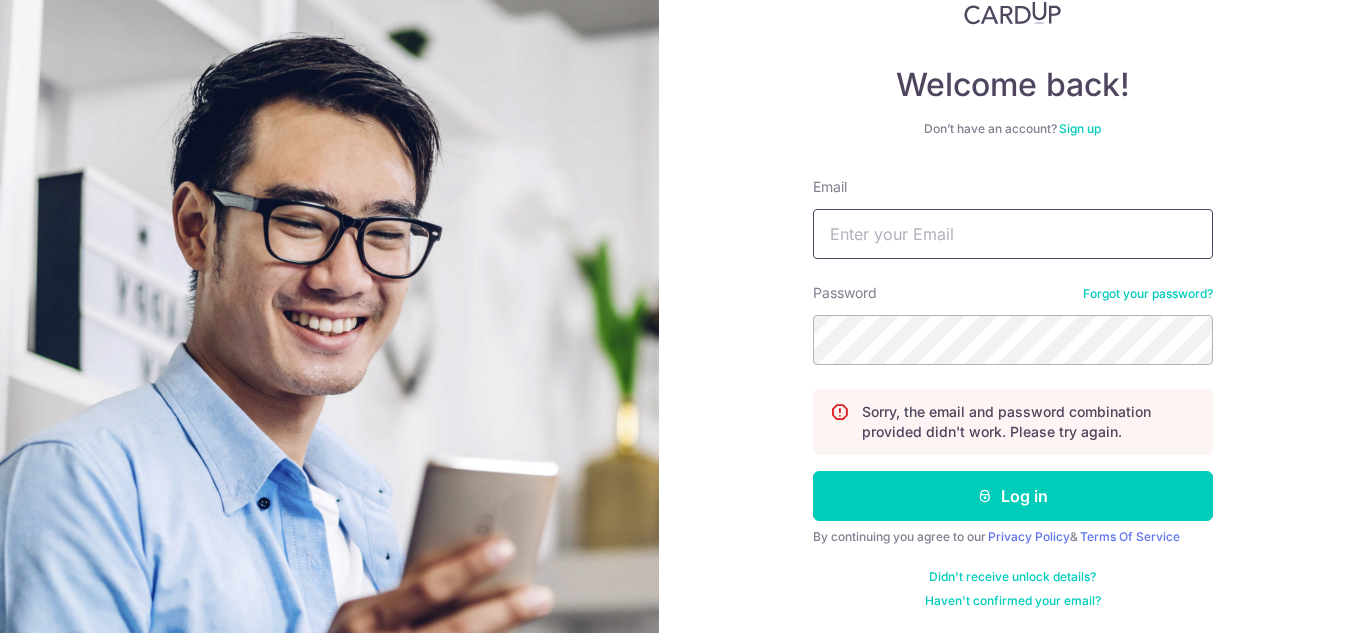 click on "Email" at bounding box center (1013, 234) 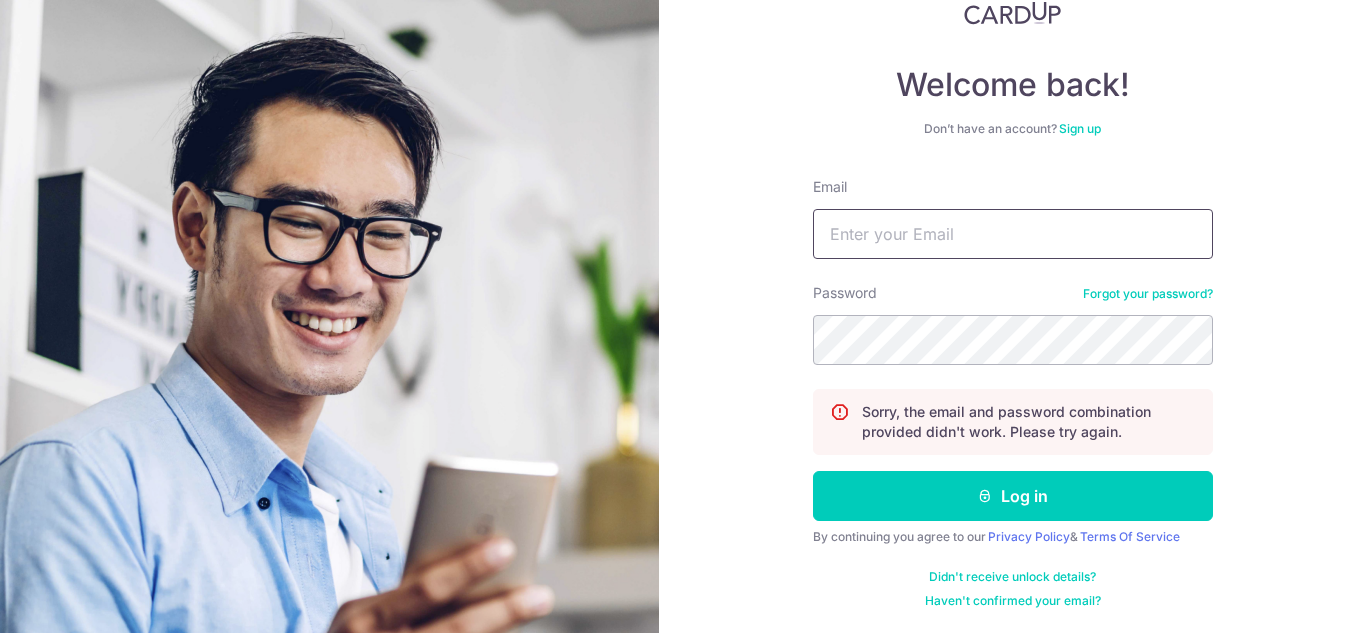 type on "[EMAIL]" 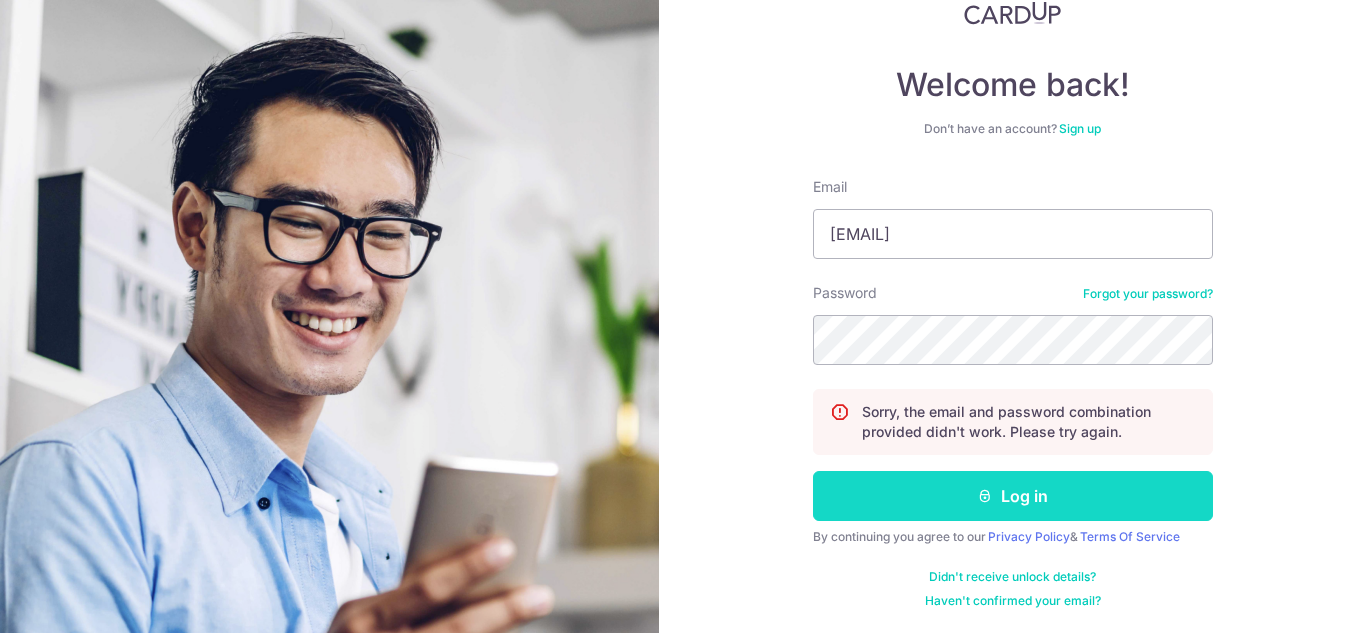 click on "Log in" at bounding box center [1013, 496] 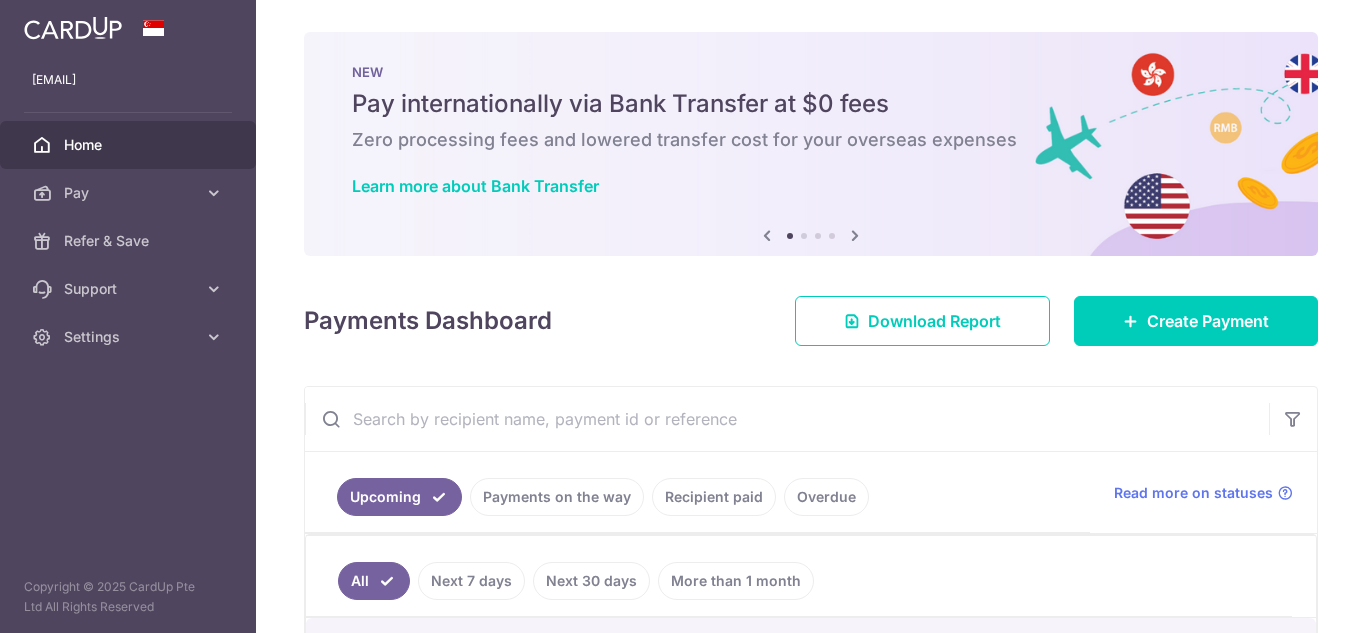 scroll, scrollTop: 0, scrollLeft: 0, axis: both 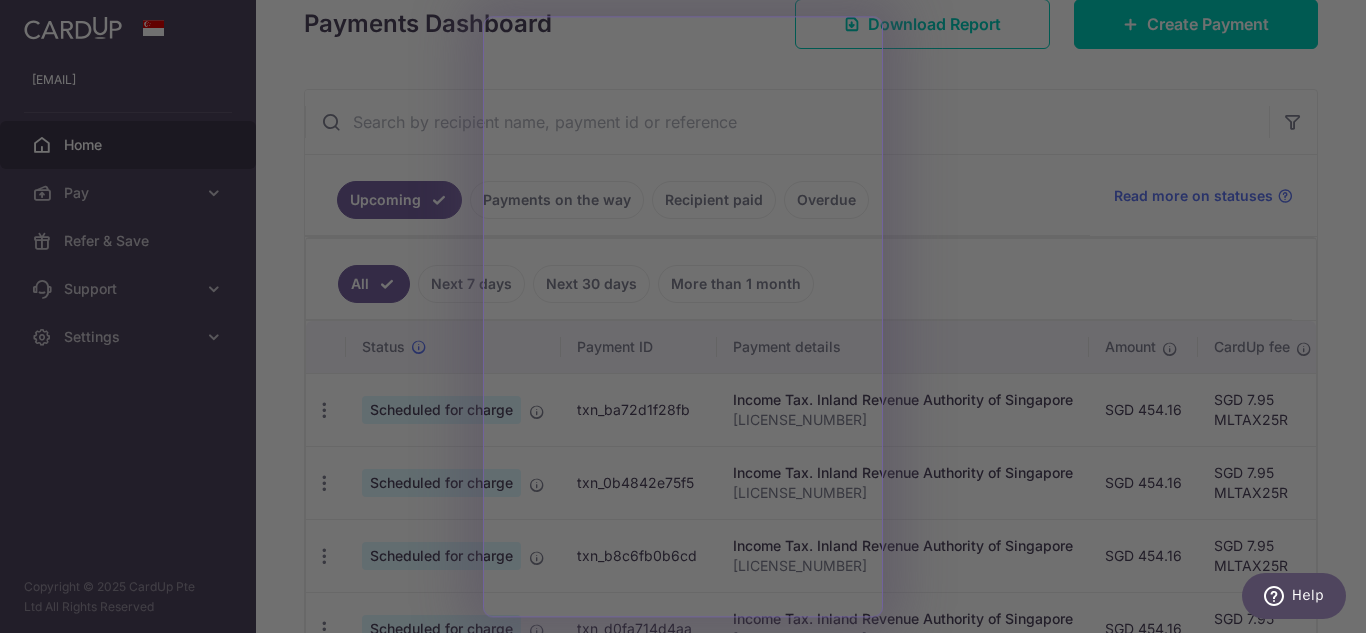 click at bounding box center (690, 319) 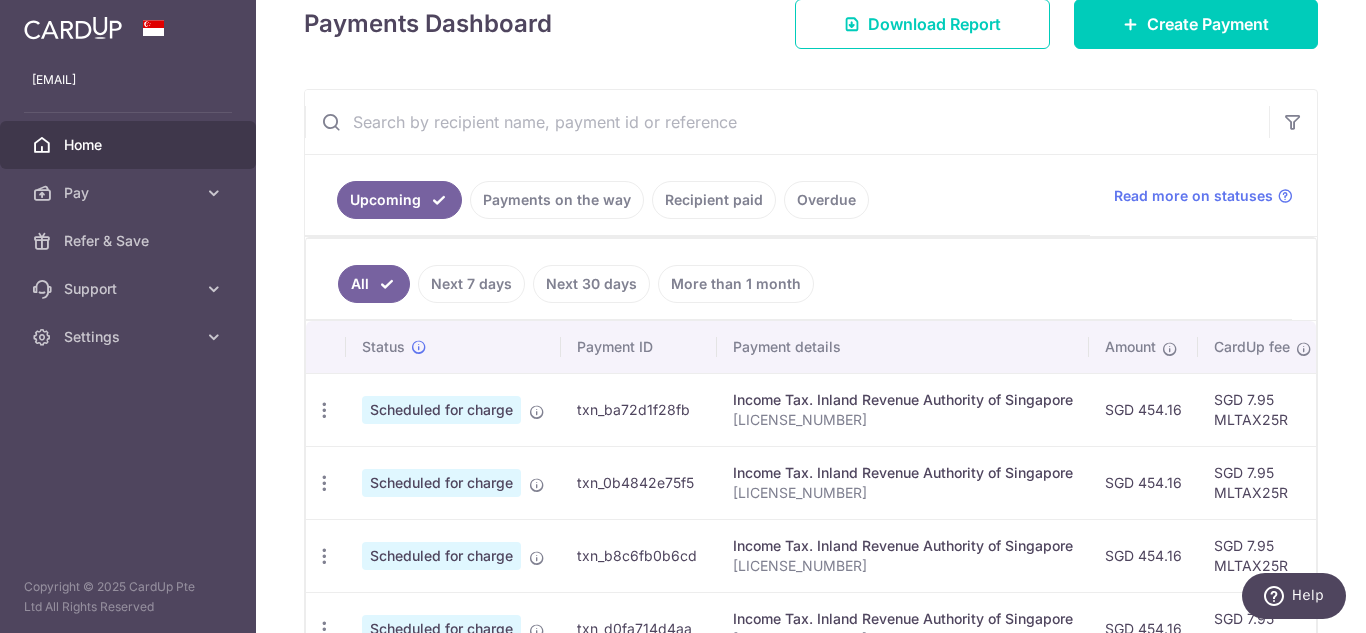 click on "Scheduled for charge" at bounding box center (453, 409) 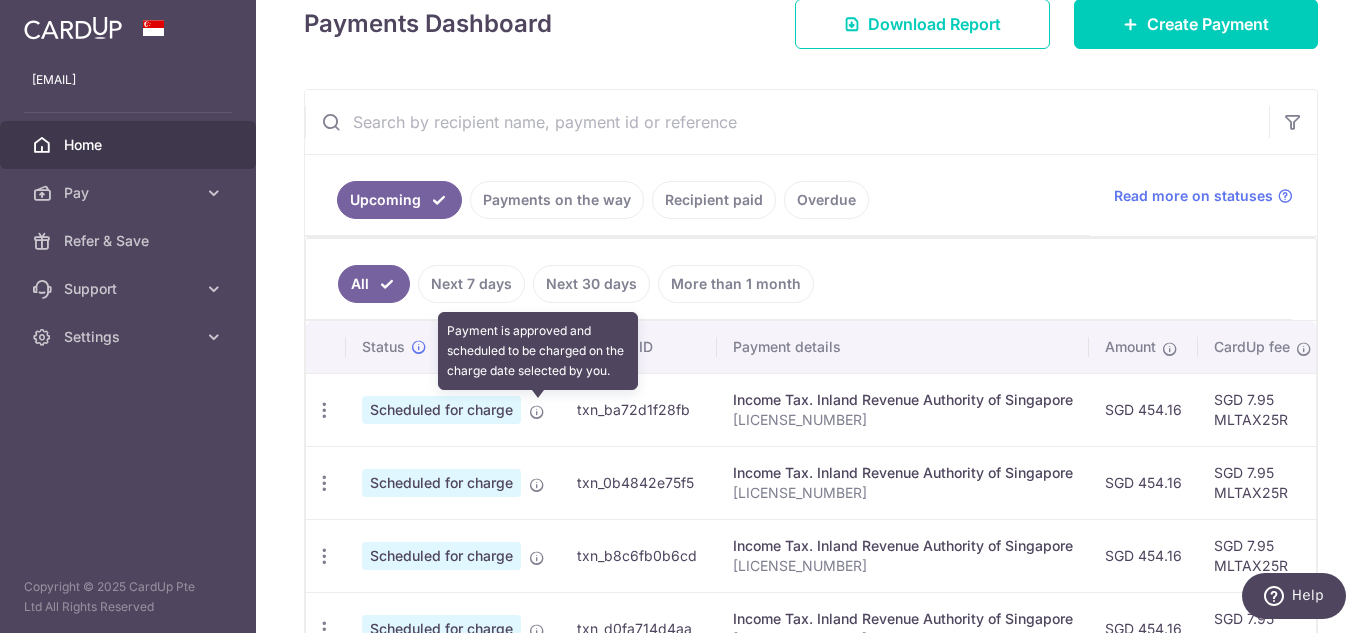 click at bounding box center [537, 412] 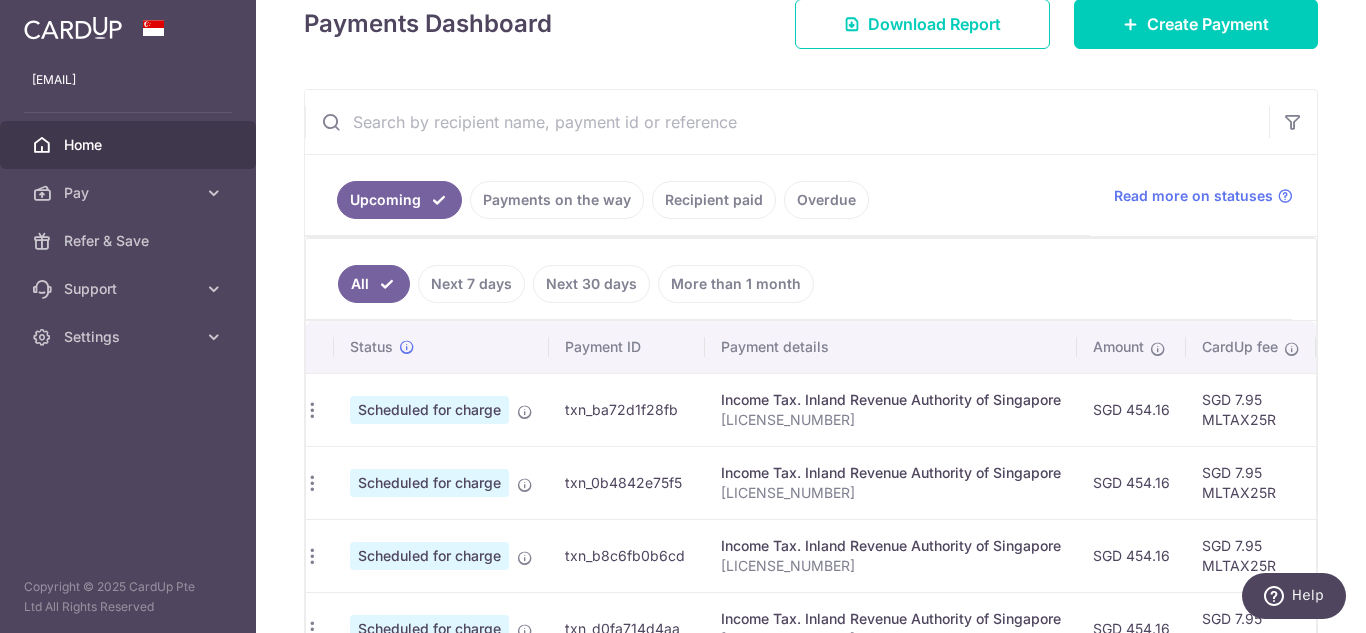 scroll, scrollTop: 0, scrollLeft: 0, axis: both 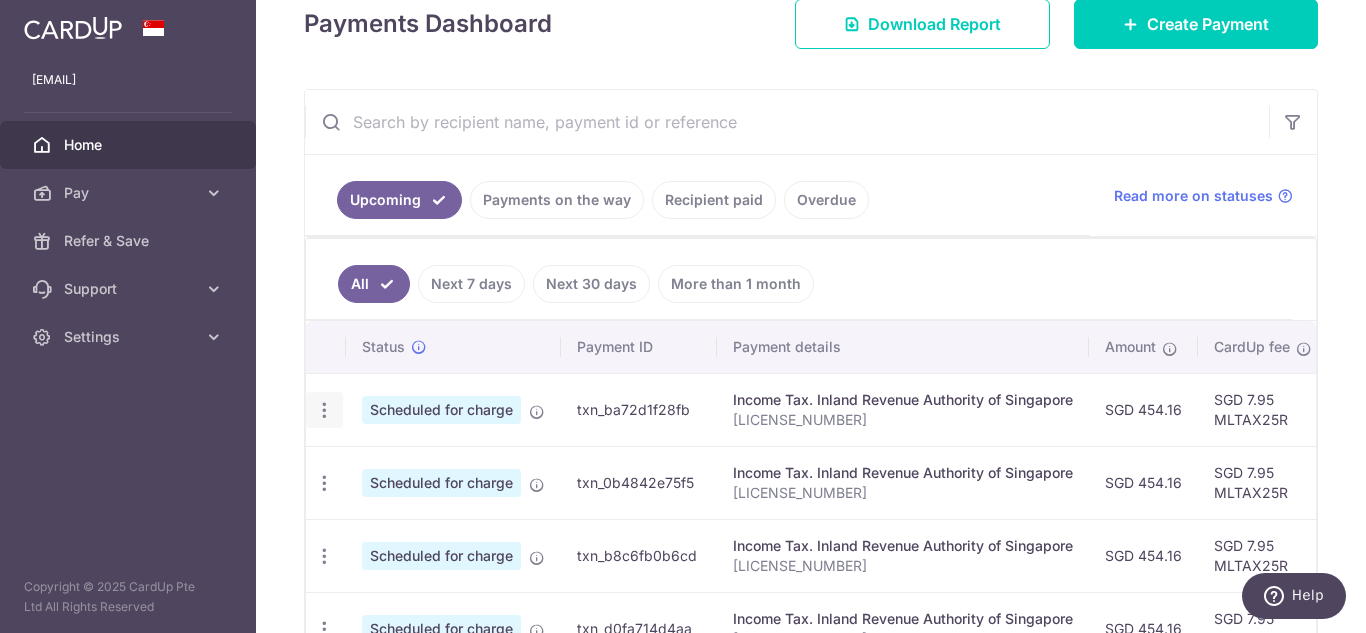 click at bounding box center (324, 410) 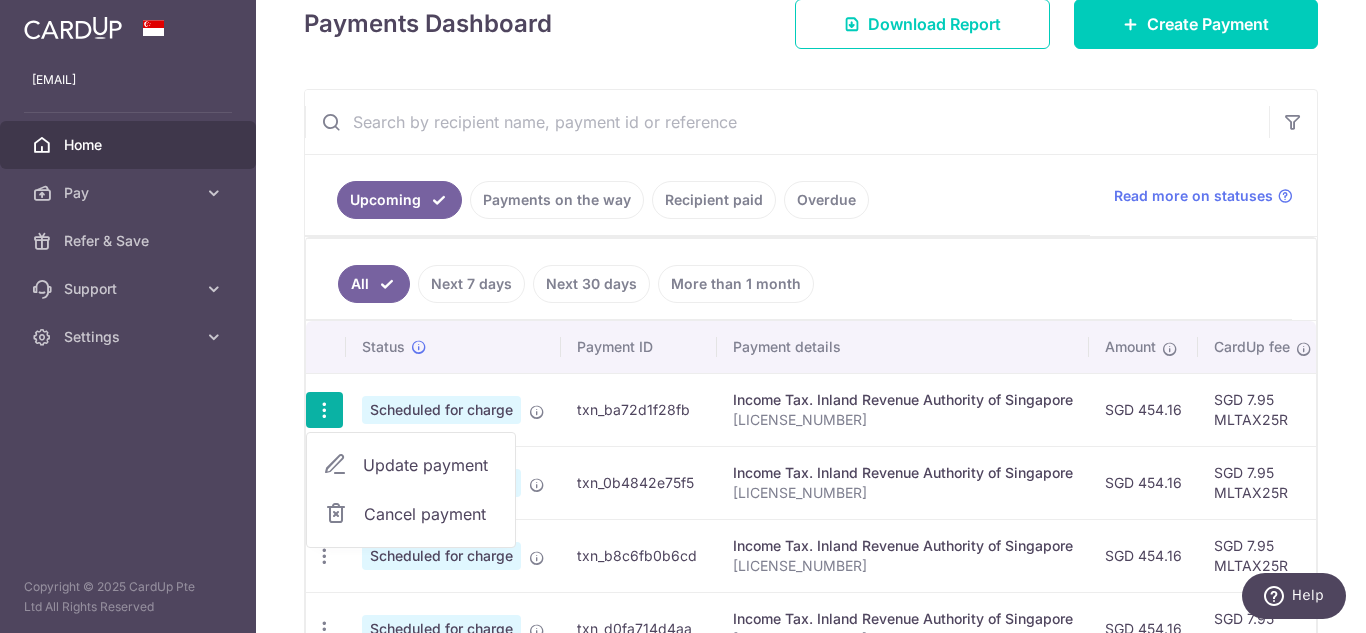 click on "Update payment" at bounding box center (431, 465) 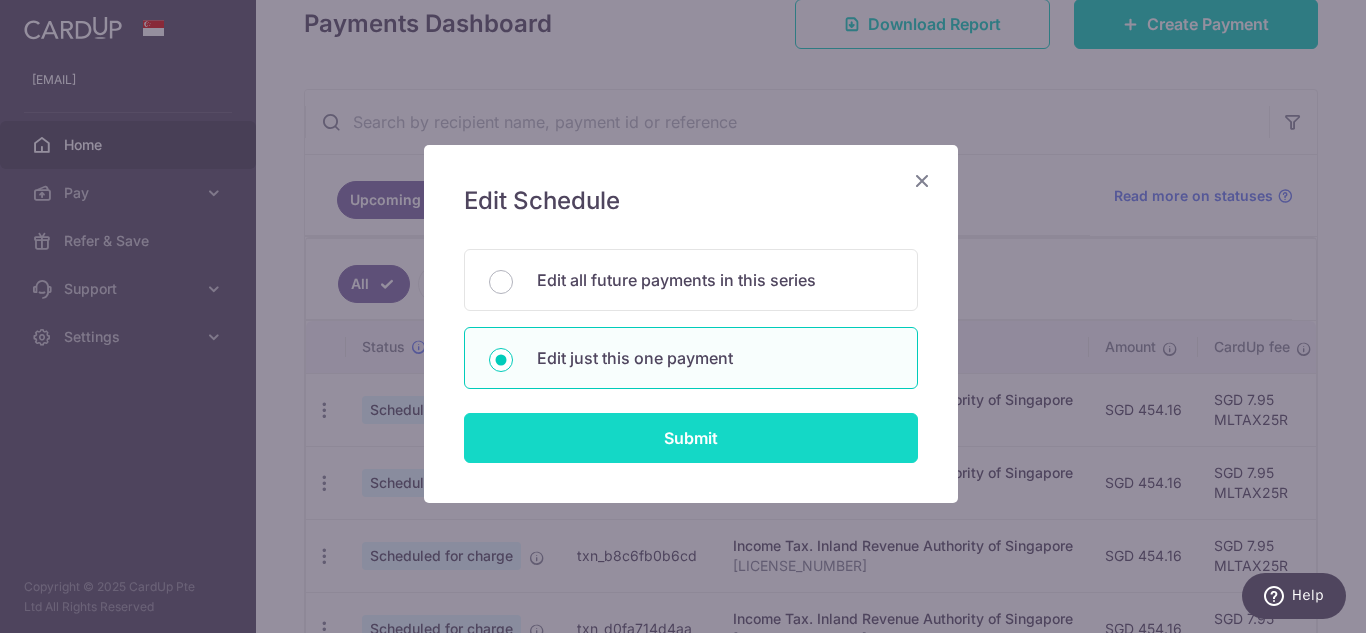 click on "Submit" at bounding box center [691, 438] 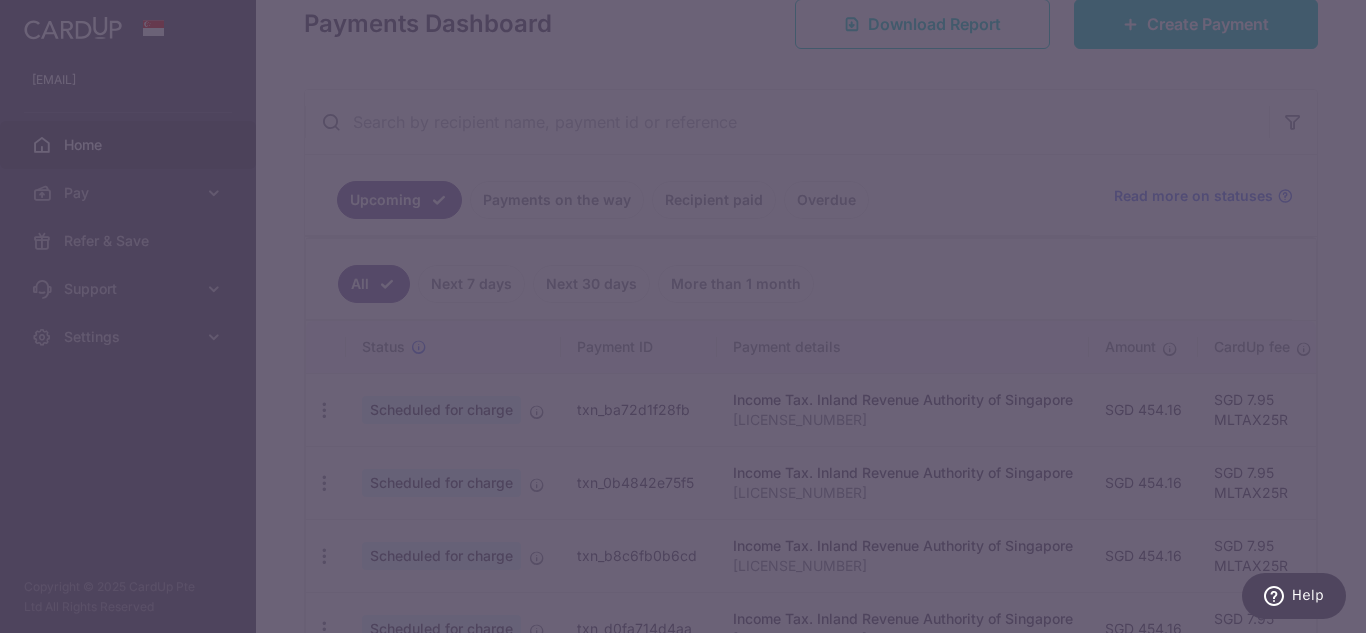 type on "MLTAX25R" 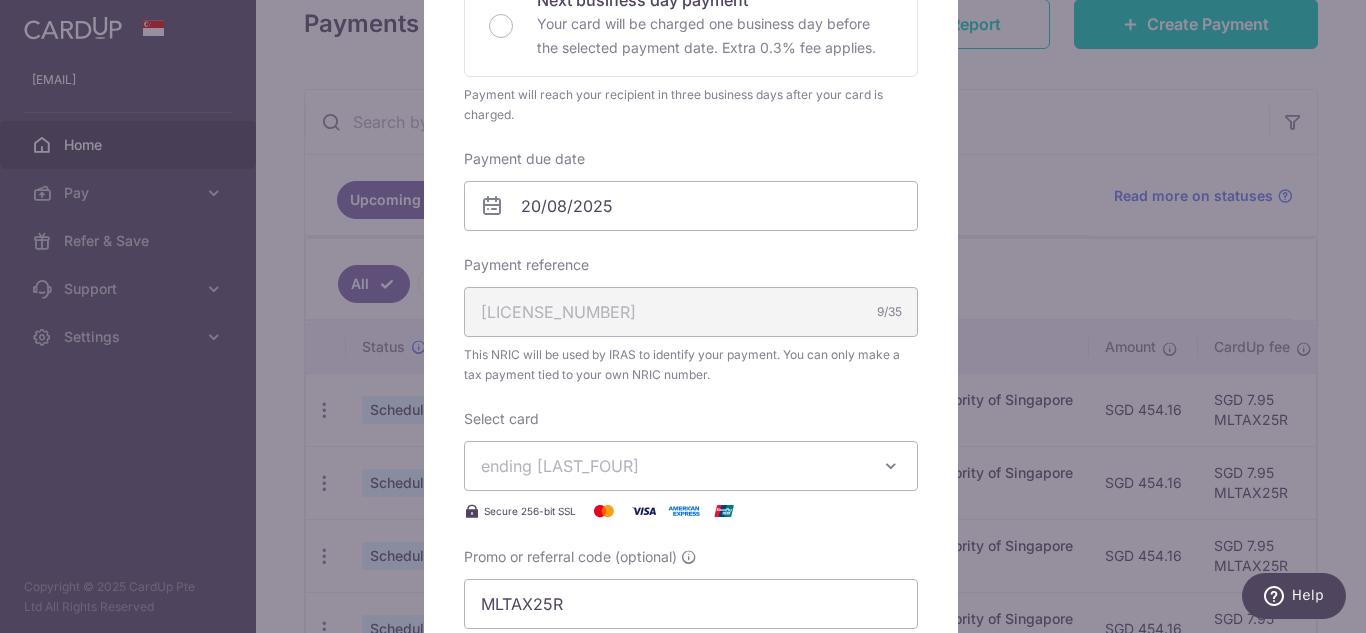 scroll, scrollTop: 504, scrollLeft: 0, axis: vertical 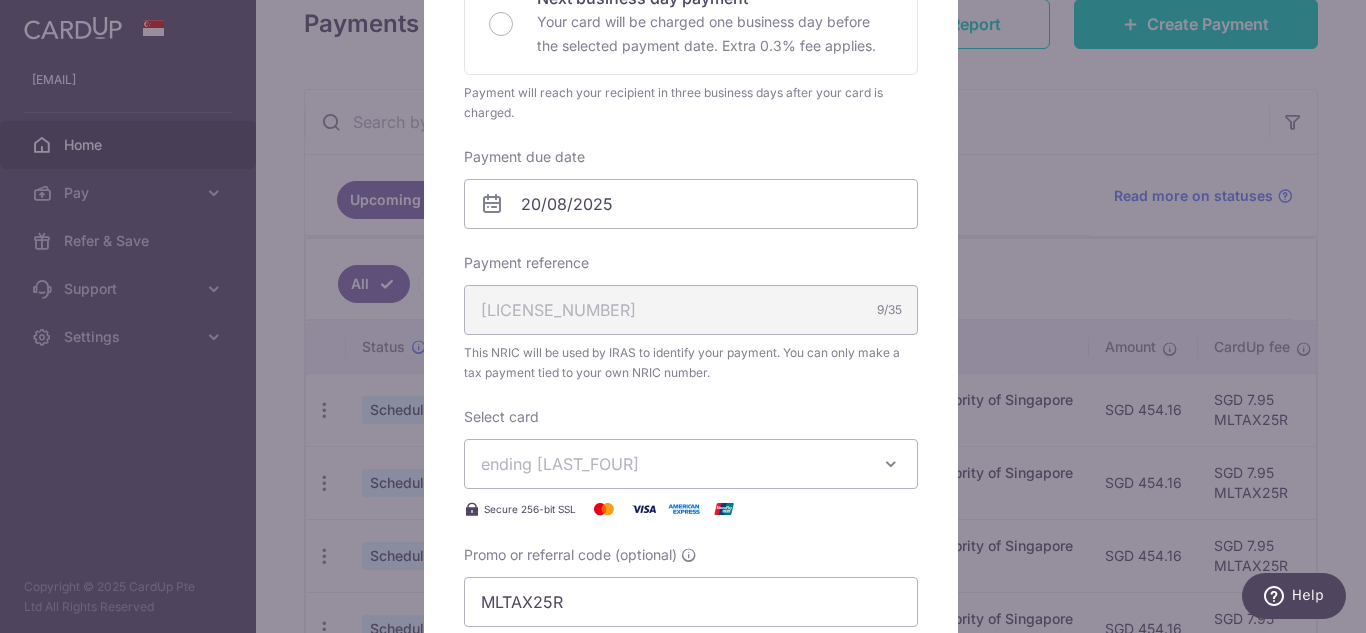 click on "ending [LAST_FOUR]" at bounding box center [673, 464] 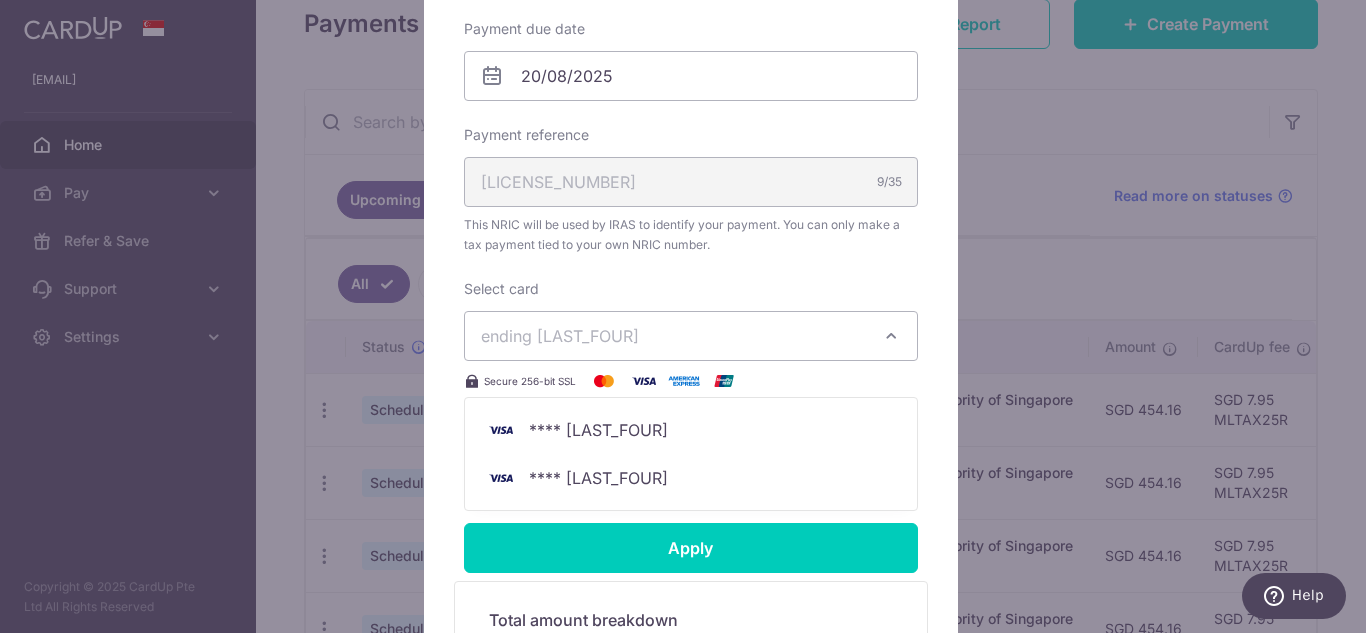 scroll, scrollTop: 633, scrollLeft: 0, axis: vertical 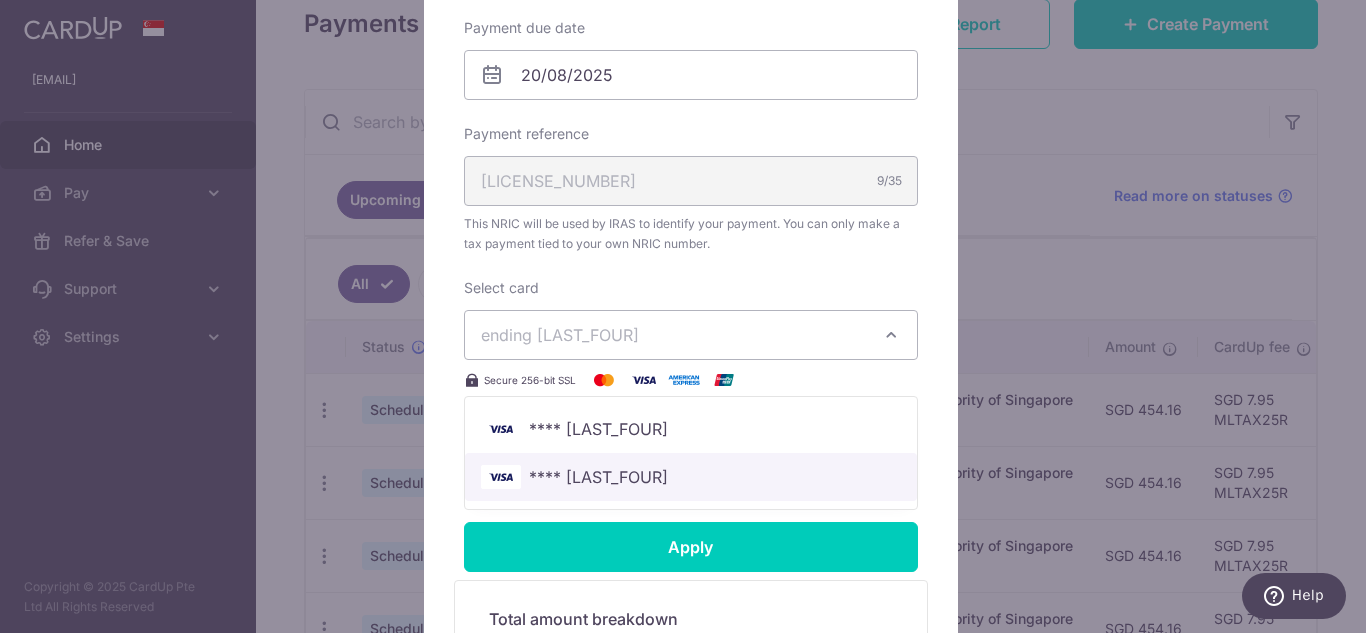 click on "**** [LAST_FOUR]" at bounding box center [691, 477] 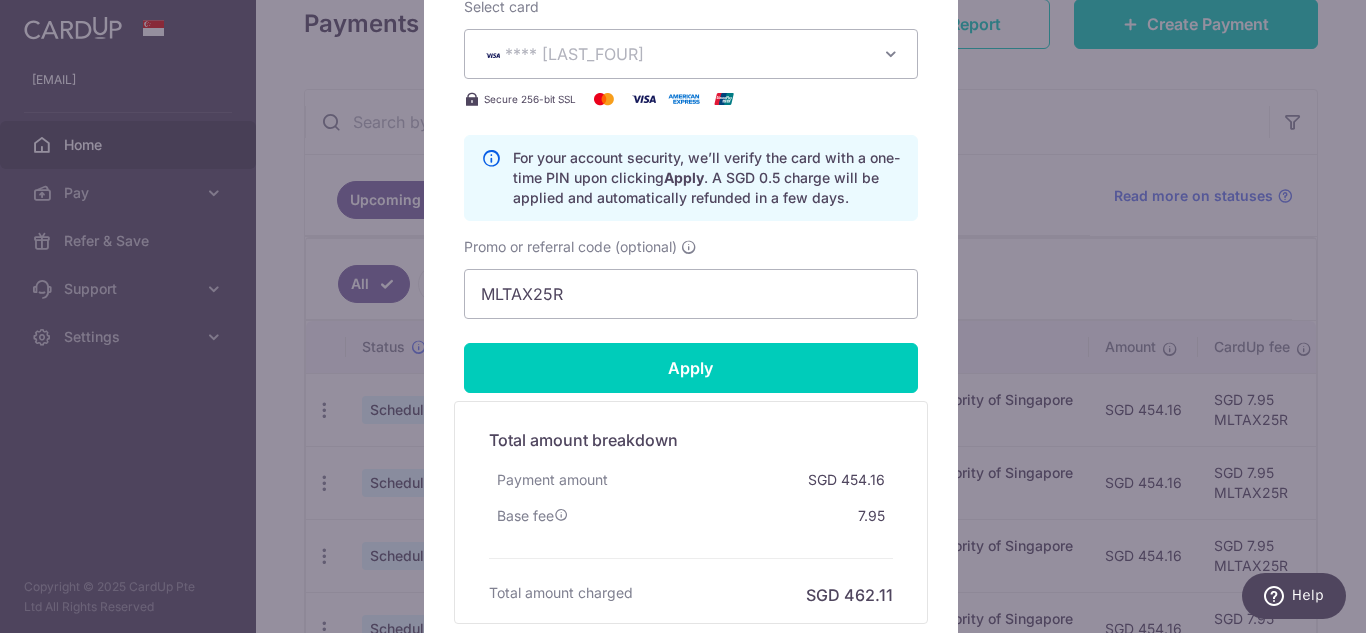 scroll, scrollTop: 915, scrollLeft: 0, axis: vertical 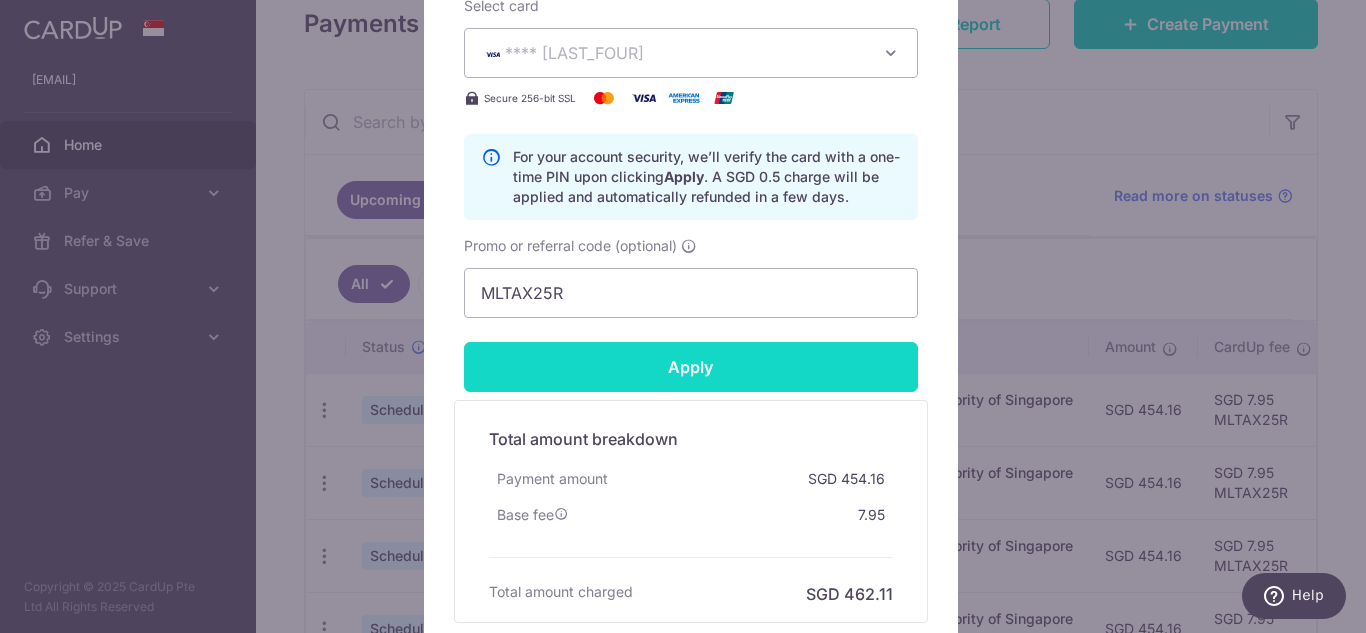click on "Apply" at bounding box center [691, 367] 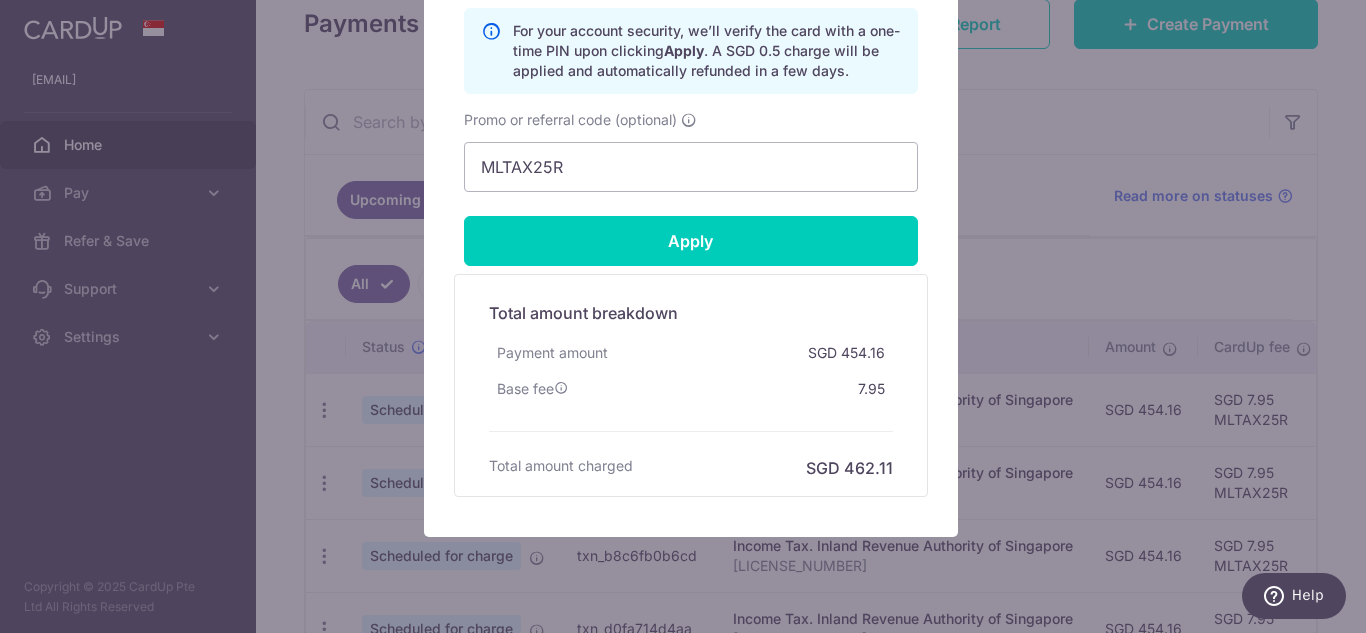 scroll, scrollTop: 1090, scrollLeft: 0, axis: vertical 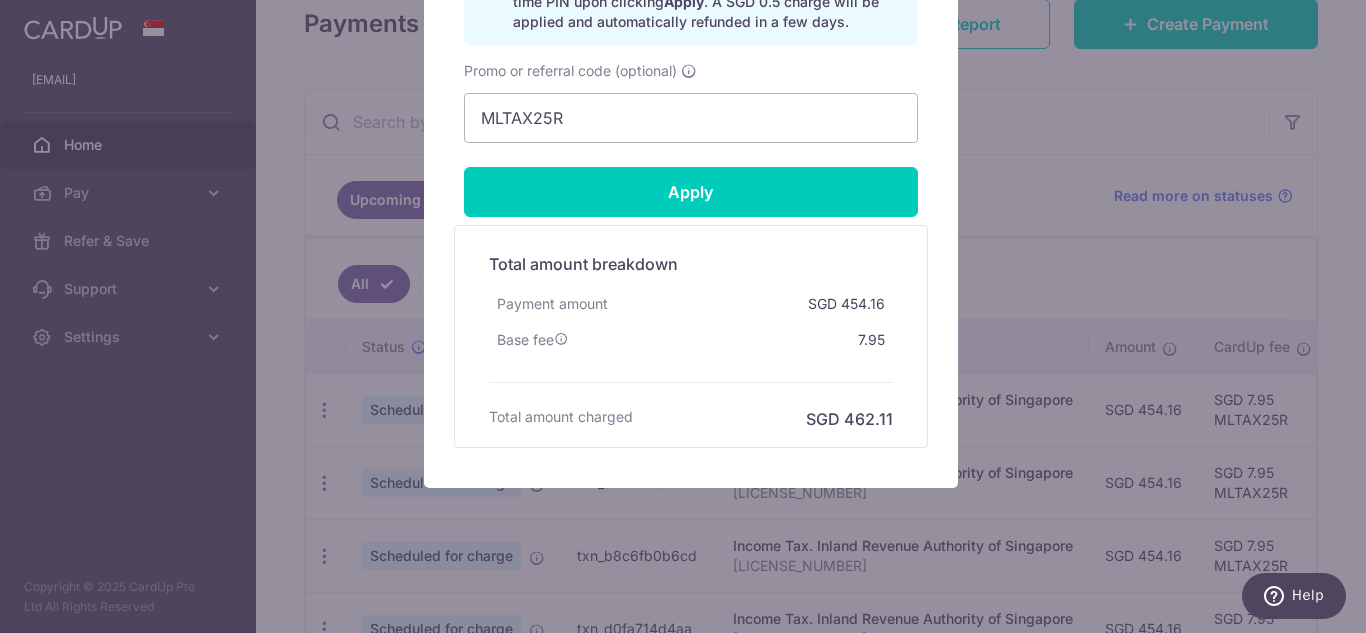 type on "Successfully Applied" 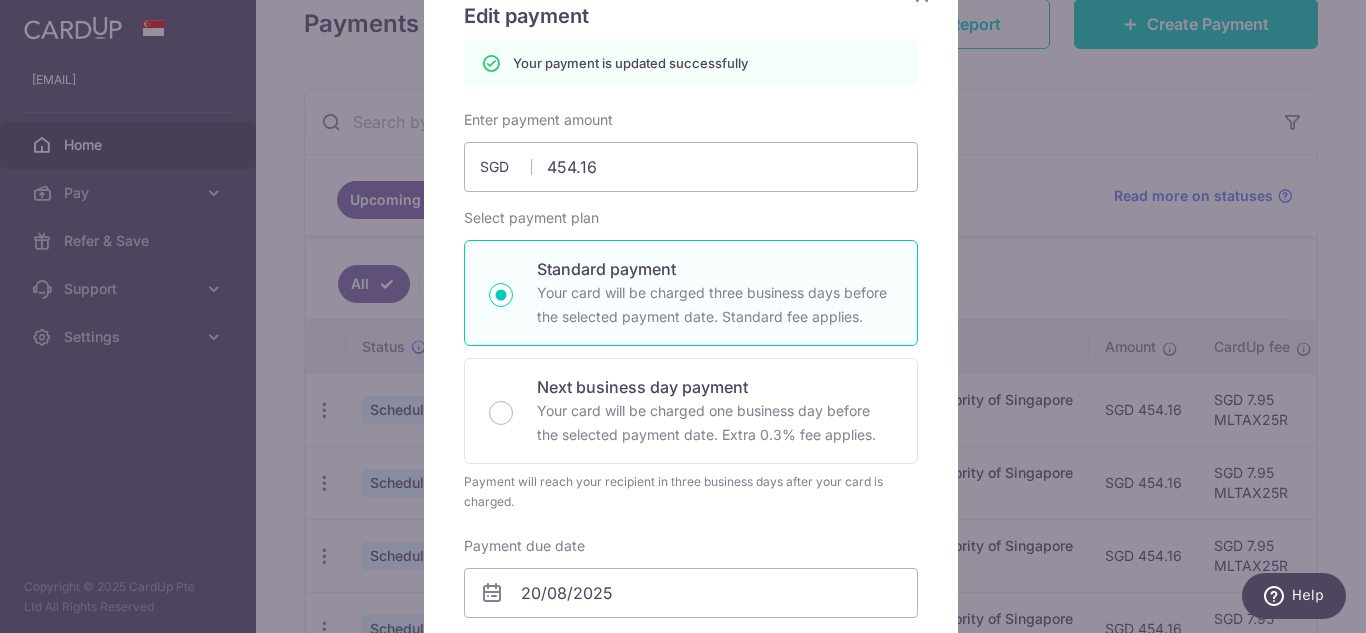 scroll, scrollTop: 0, scrollLeft: 0, axis: both 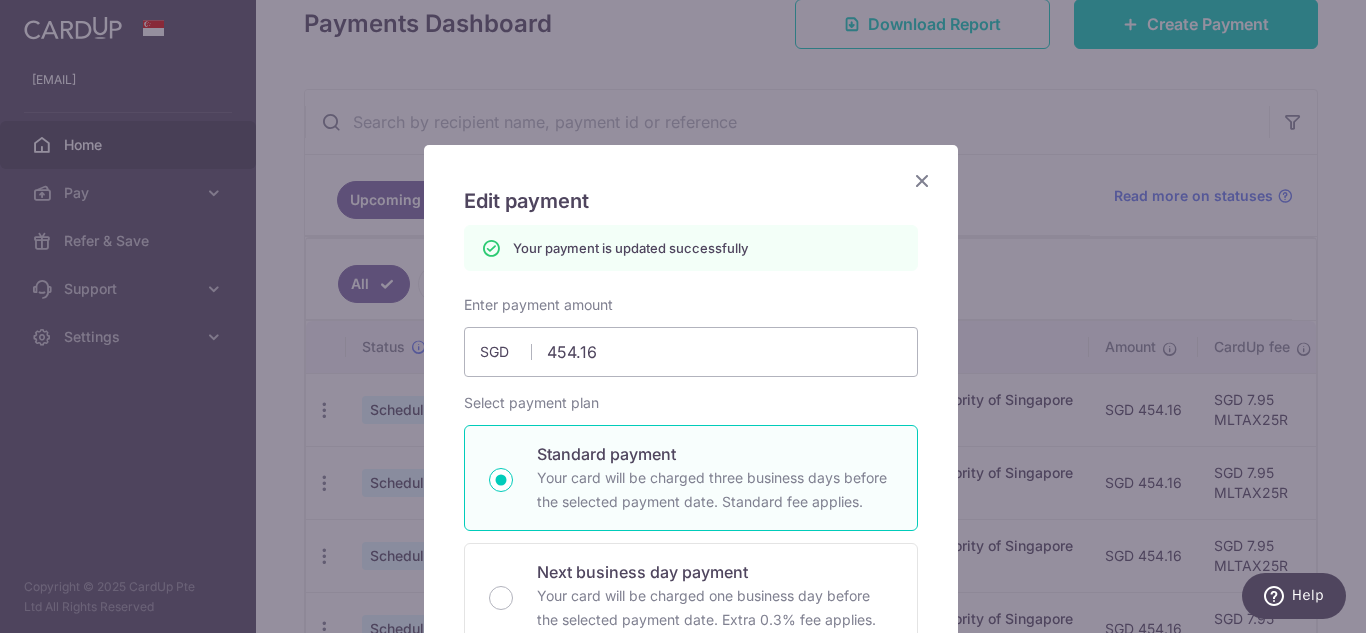 click at bounding box center (922, 180) 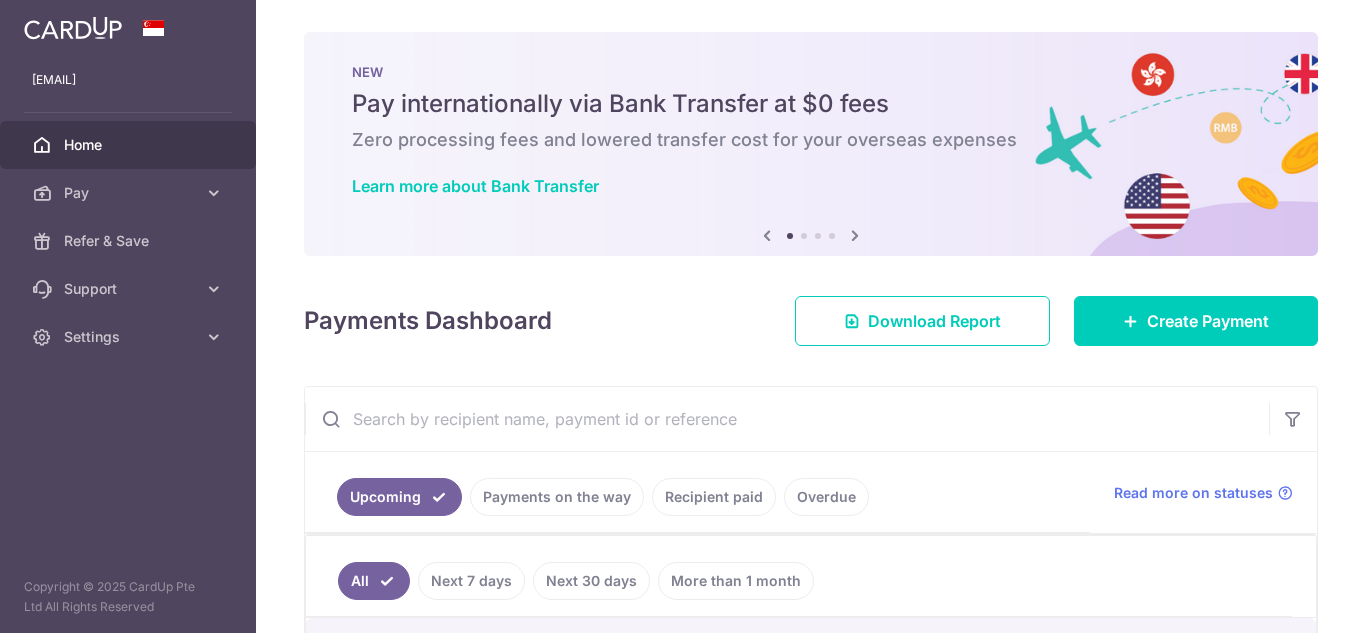 scroll, scrollTop: 0, scrollLeft: 0, axis: both 